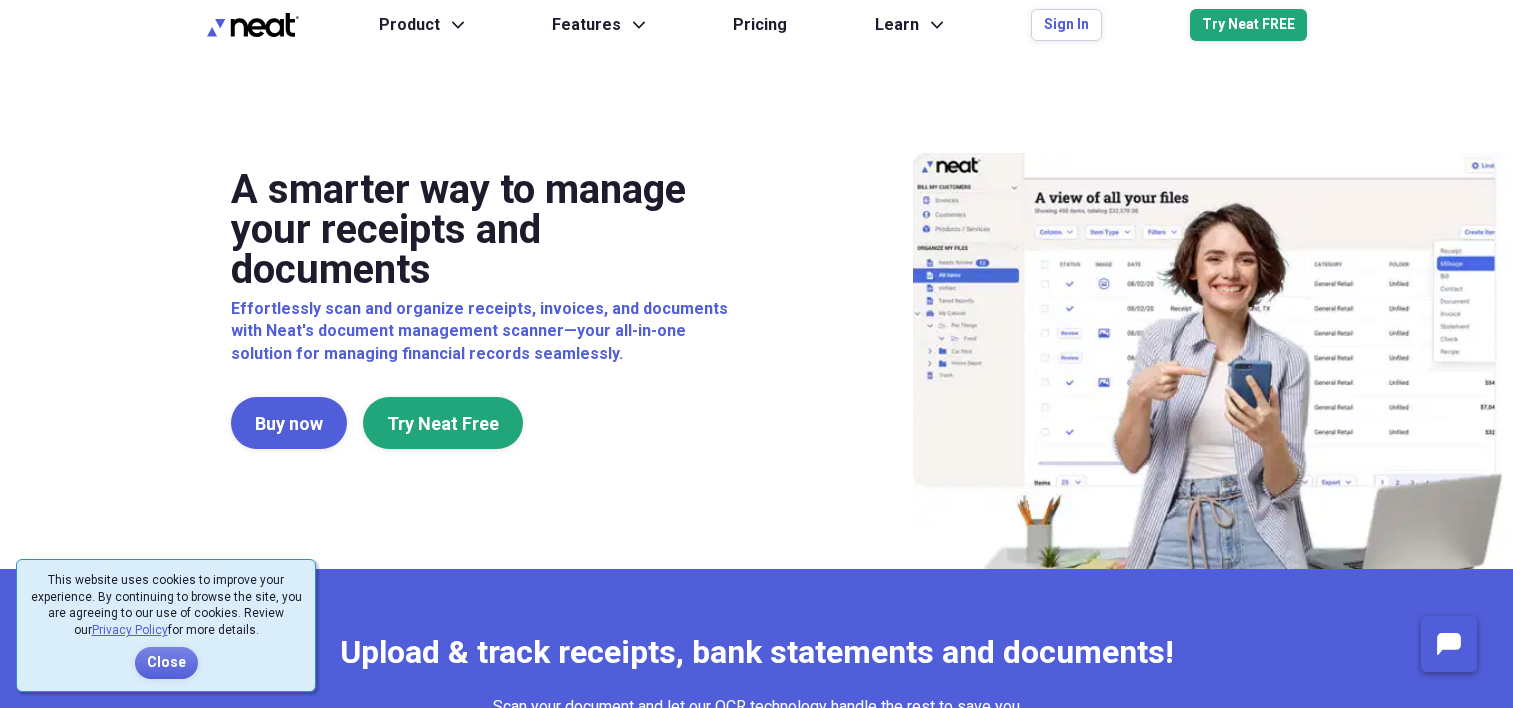 scroll, scrollTop: 0, scrollLeft: 0, axis: both 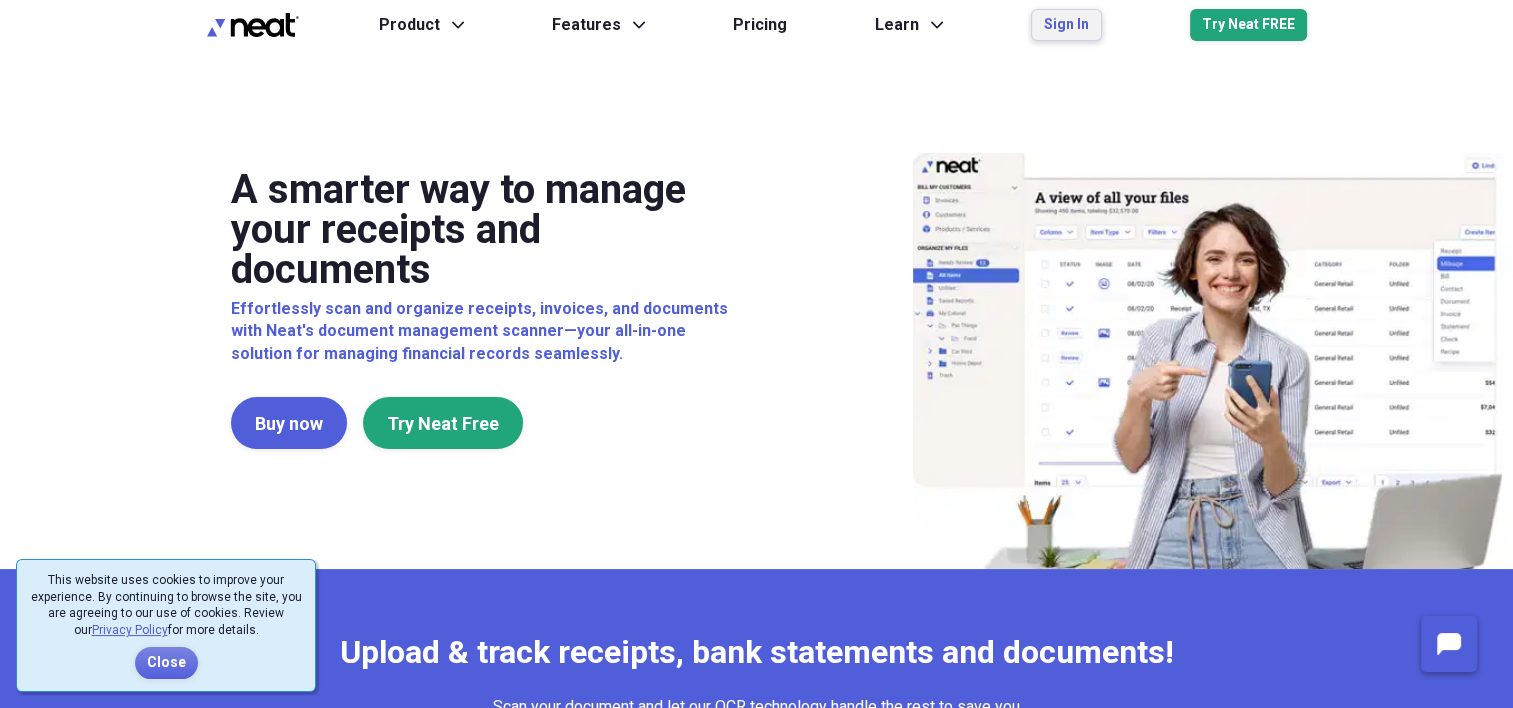 click on "Sign In" at bounding box center [1066, 25] 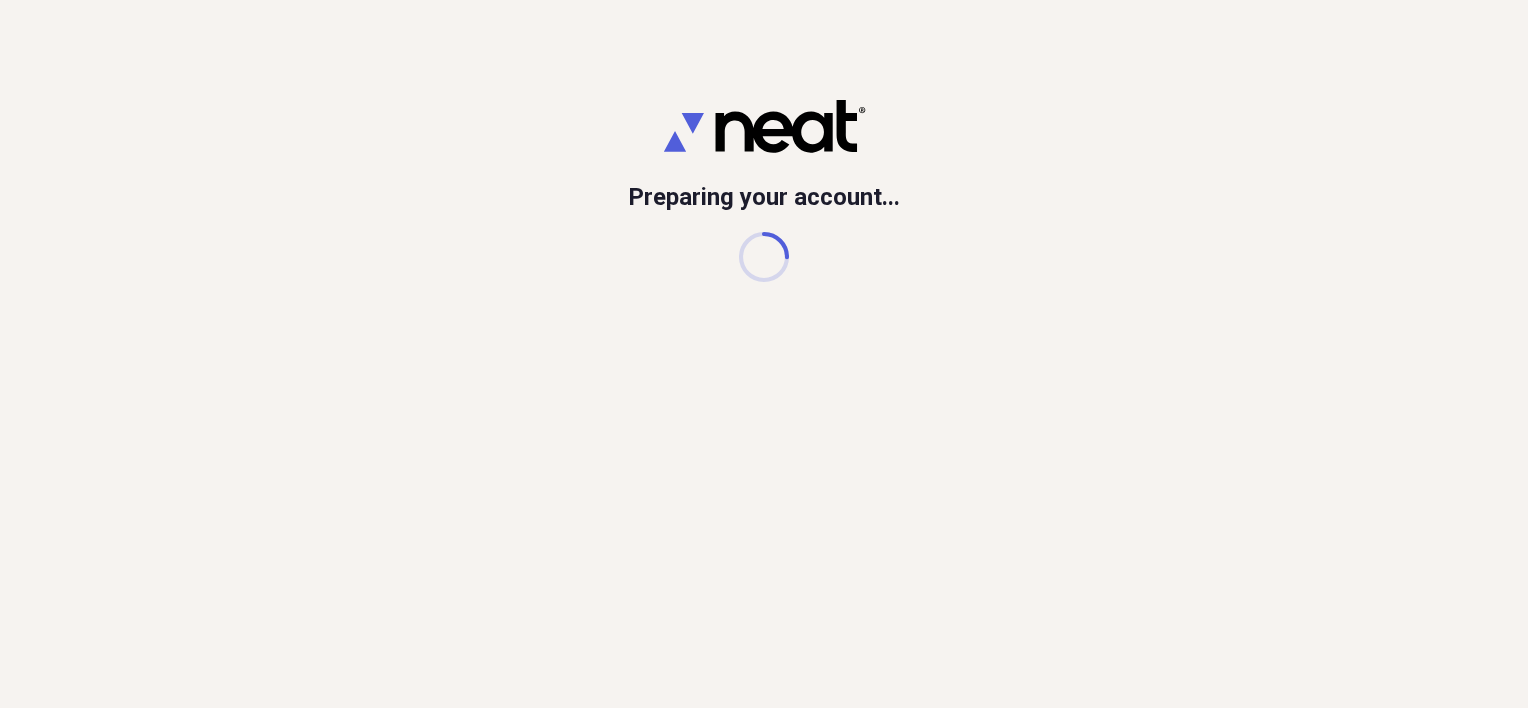 scroll, scrollTop: 0, scrollLeft: 0, axis: both 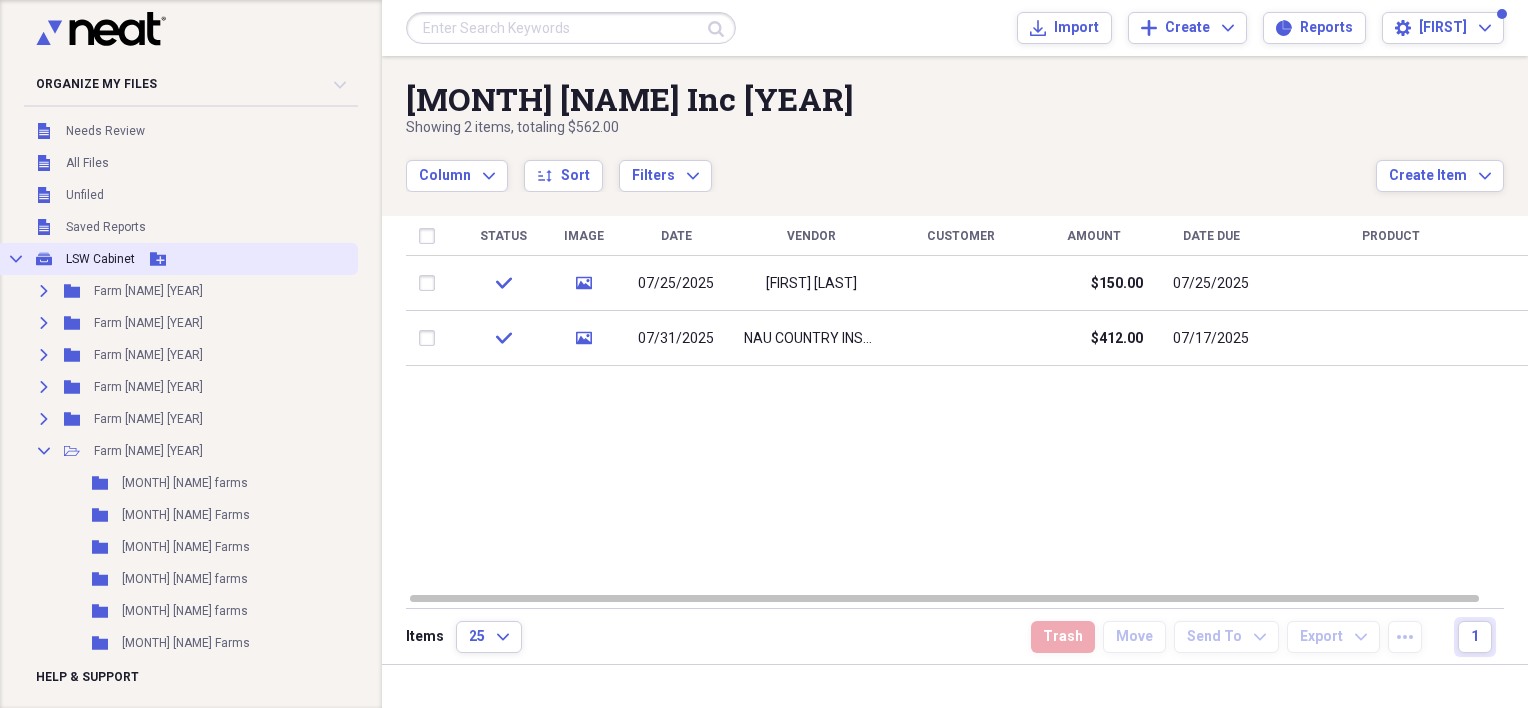 click on "LSW Cabinet" at bounding box center (100, 259) 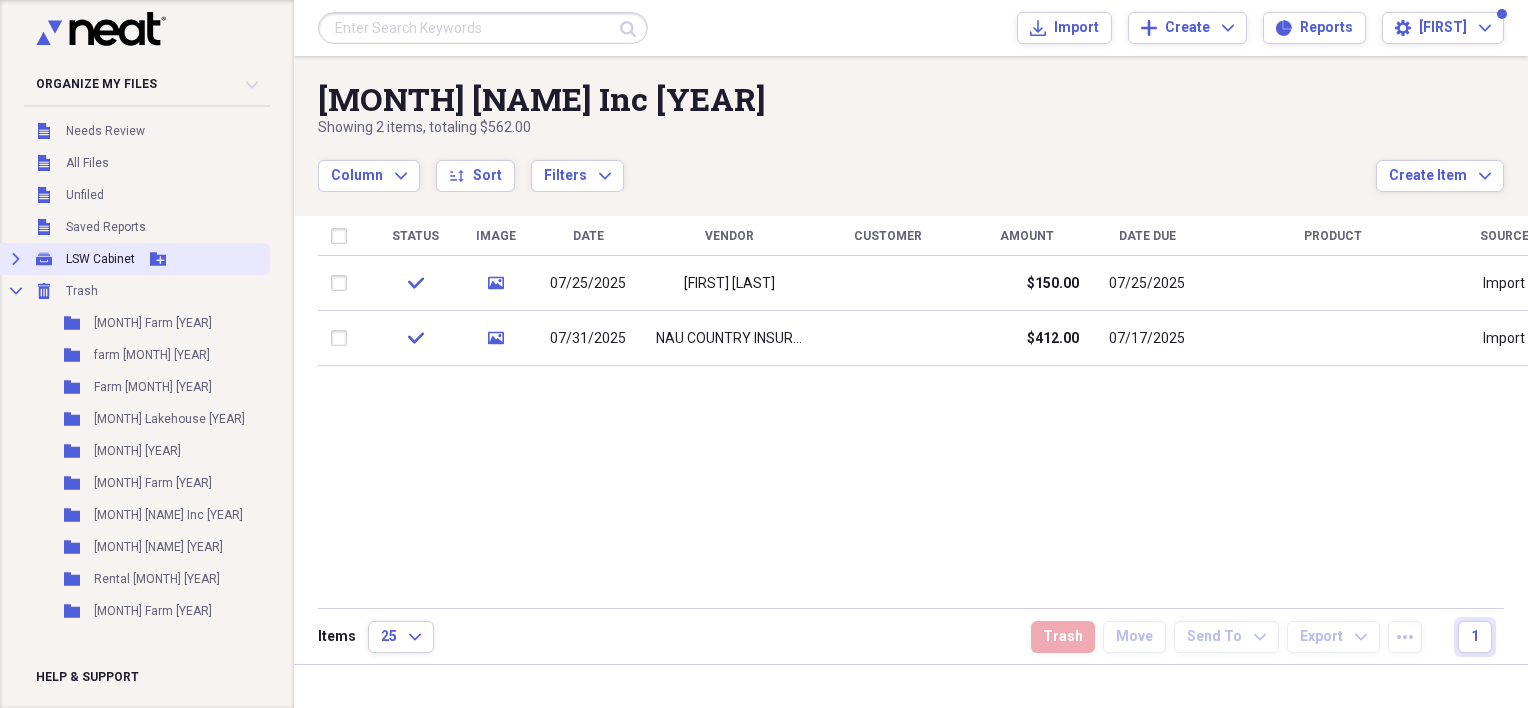 click 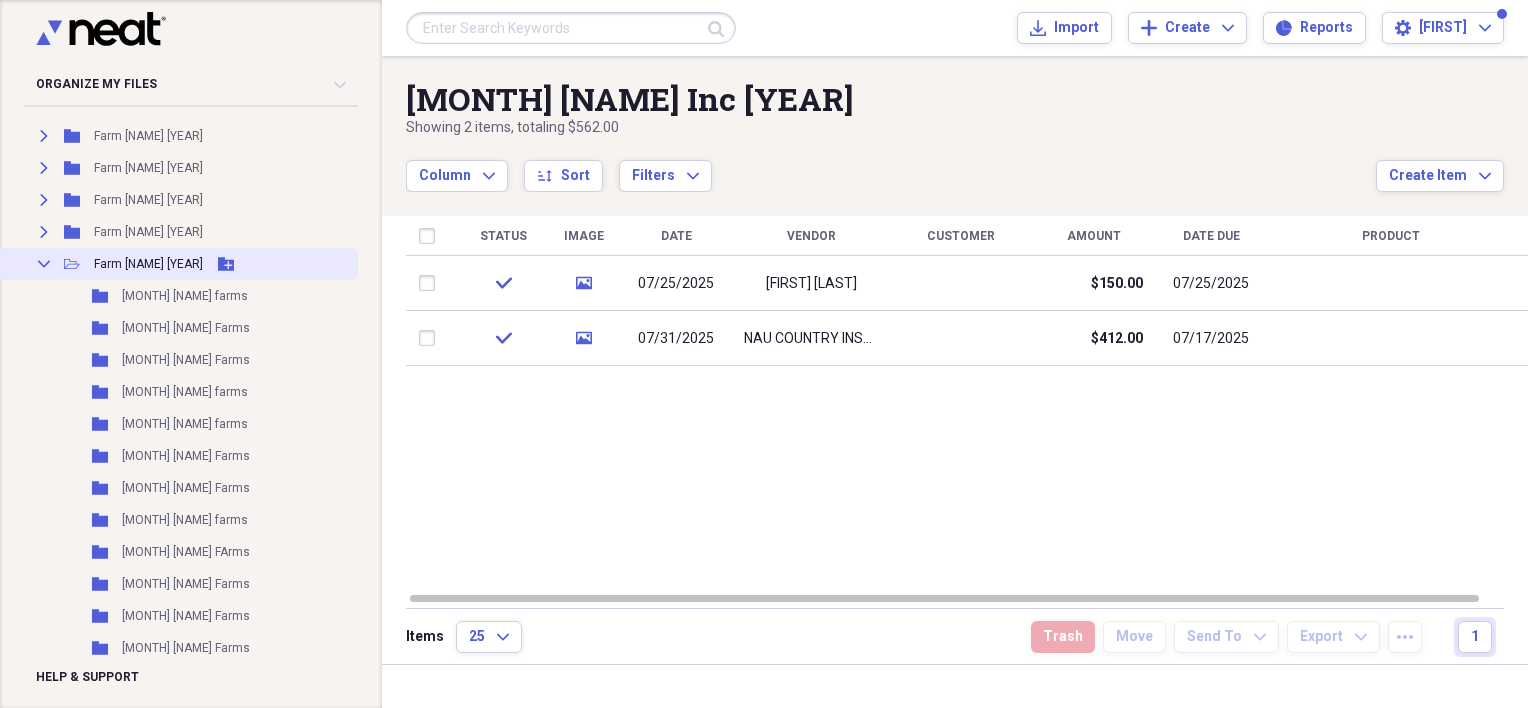 scroll, scrollTop: 190, scrollLeft: 0, axis: vertical 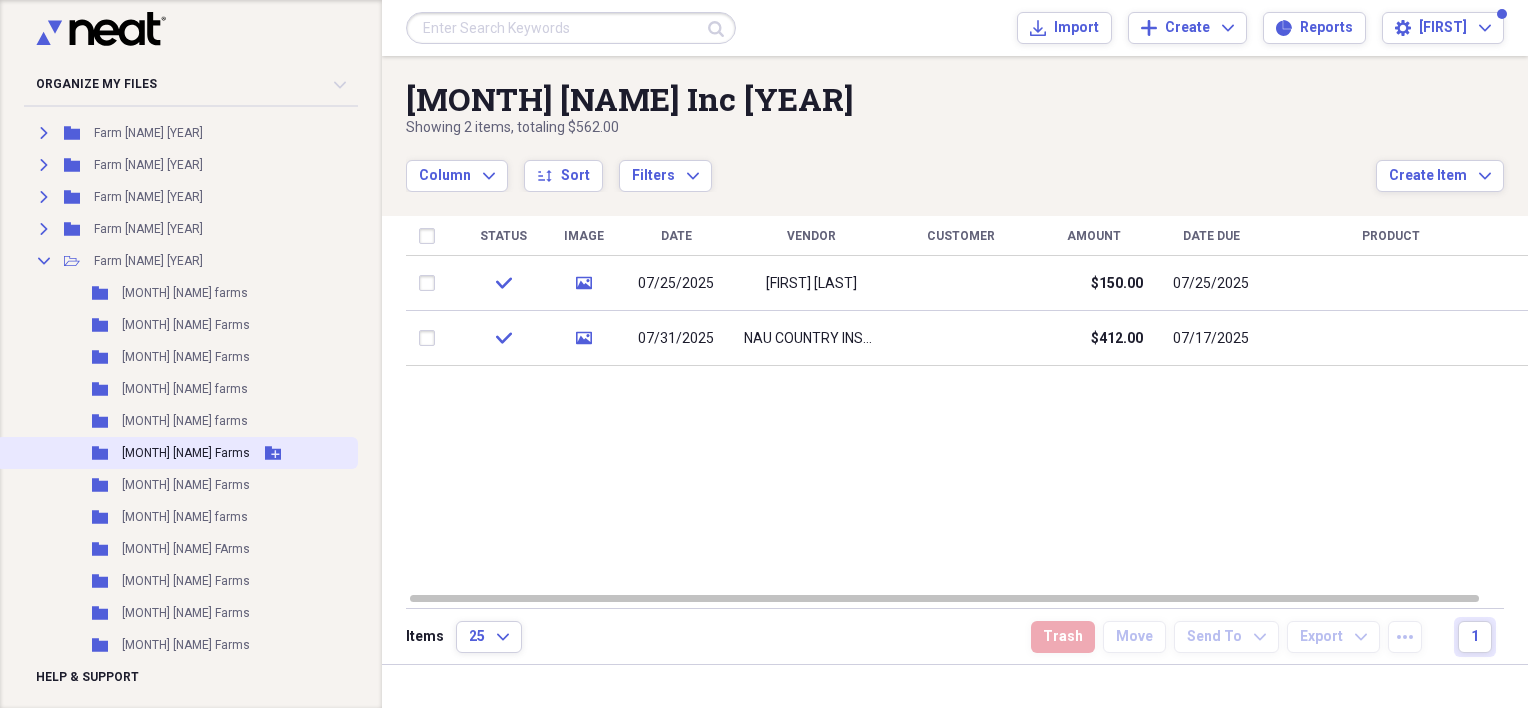 click on "[MONTH] [NAME] Farms" at bounding box center (186, 453) 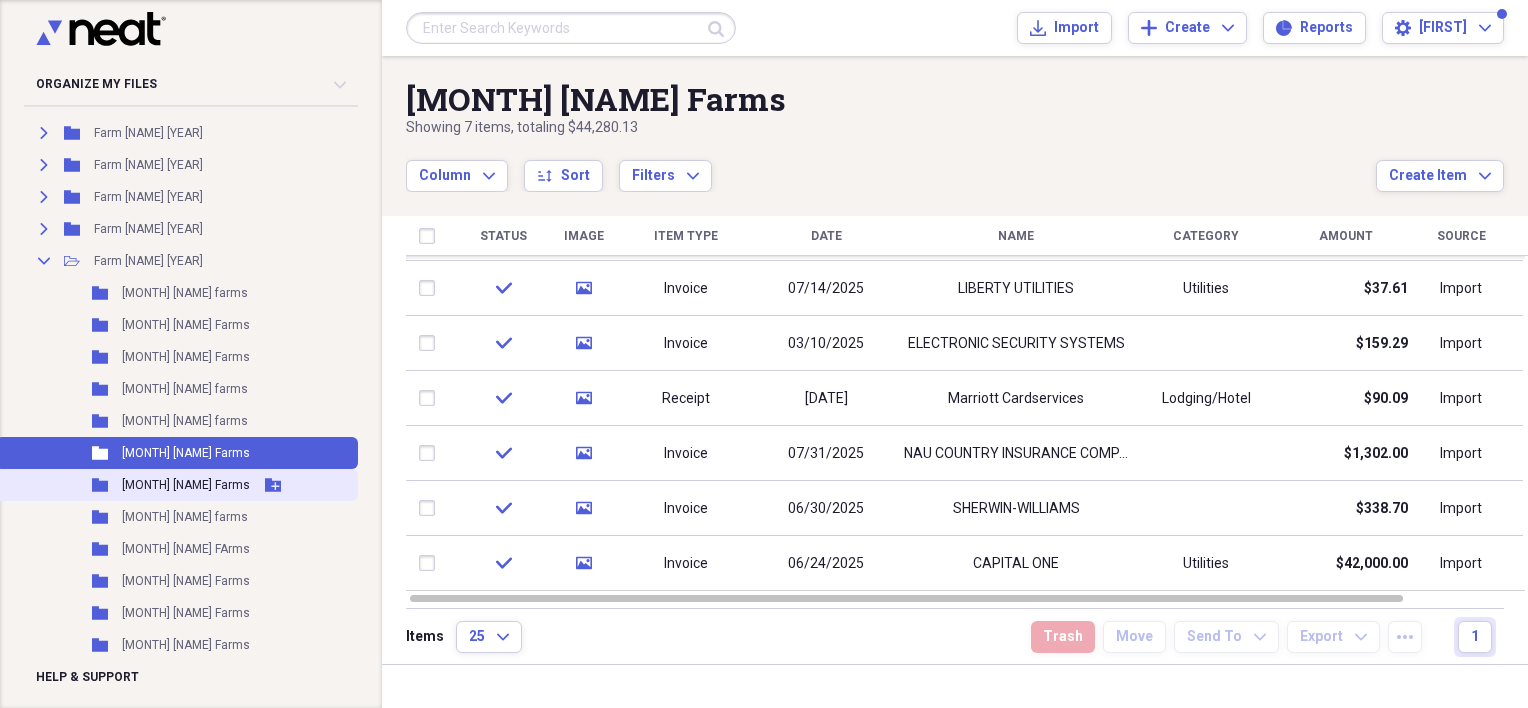 click on "[MONTH] [NAME] Farms" at bounding box center (186, 485) 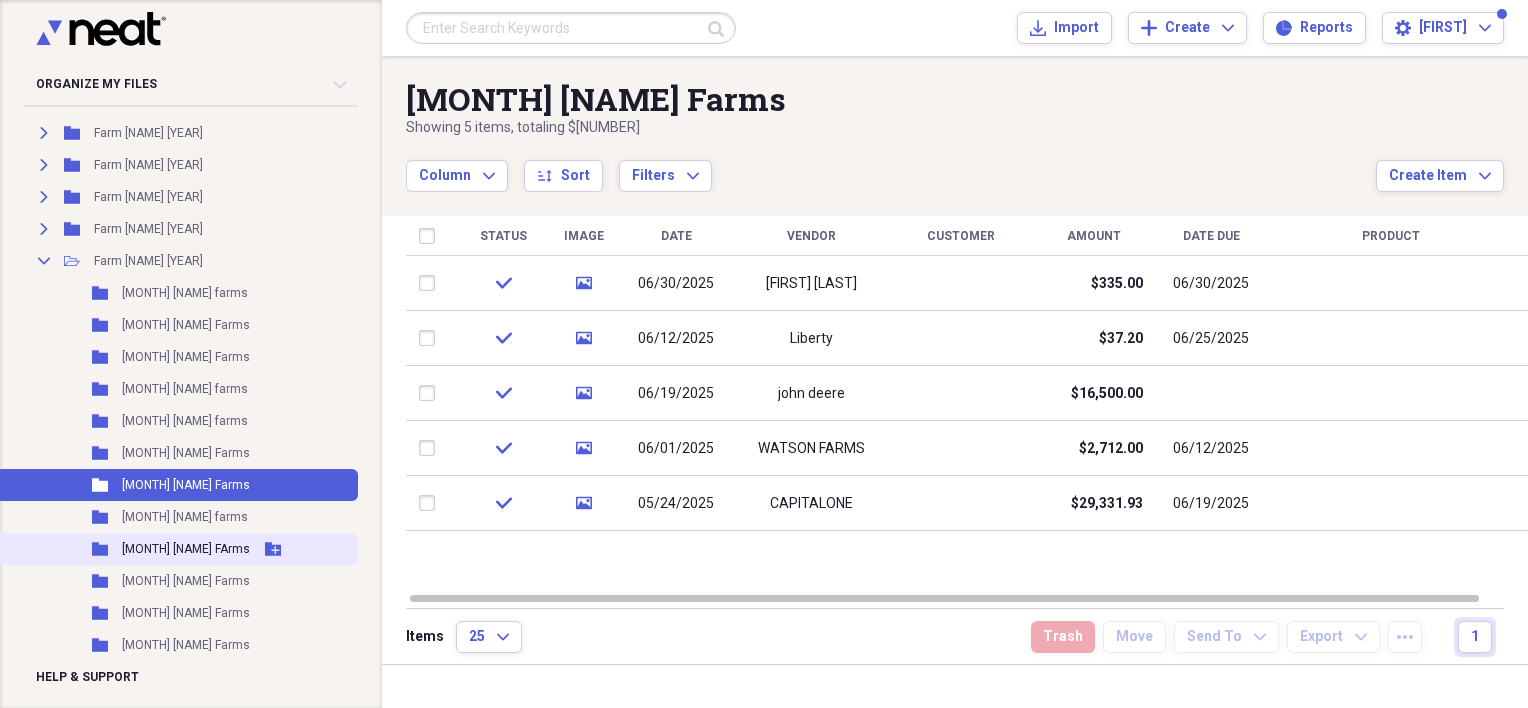 click on "[MONTH] [NAME] FArms" at bounding box center (186, 549) 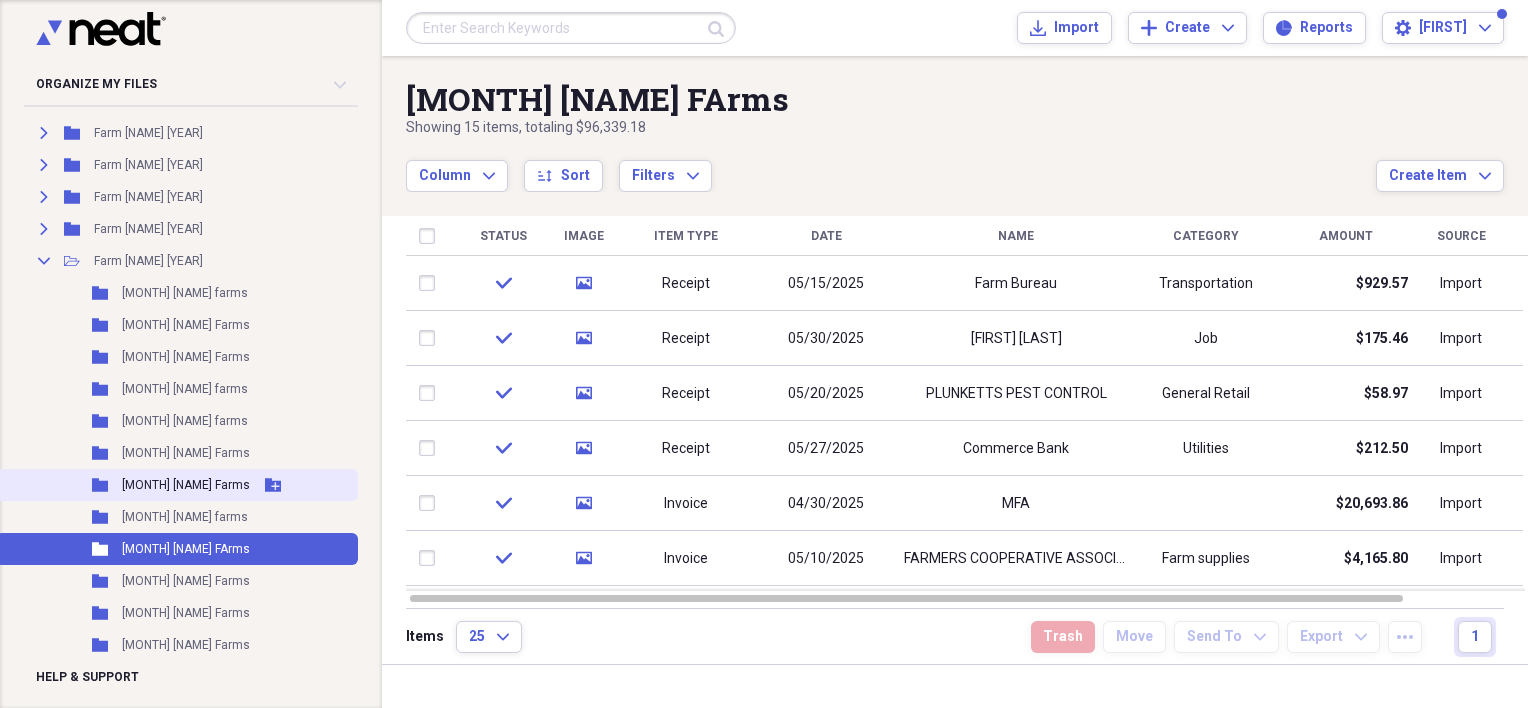 click on "Folder [MONTH] [NAME] Farms Add Folder" at bounding box center (177, 485) 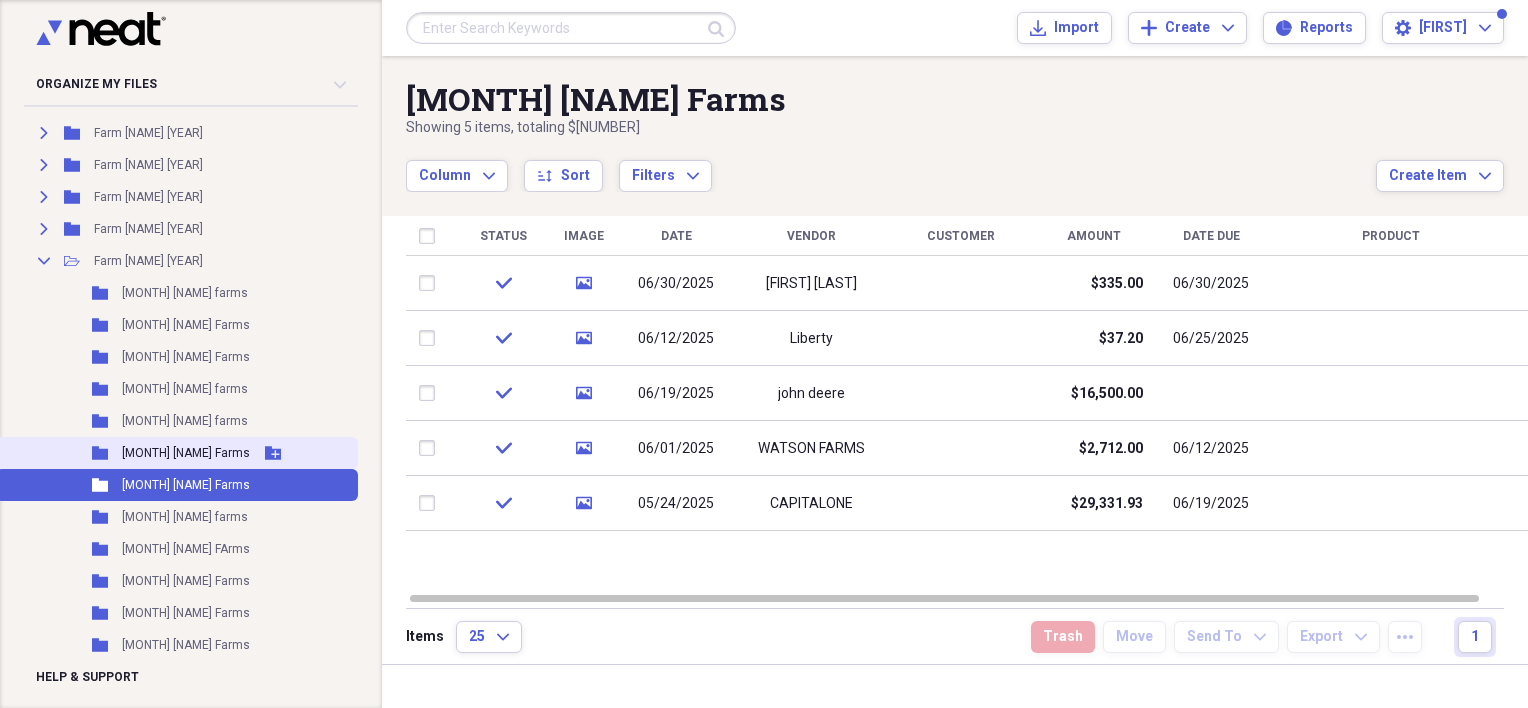 click on "[MONTH] [NAME] Farms" at bounding box center (186, 453) 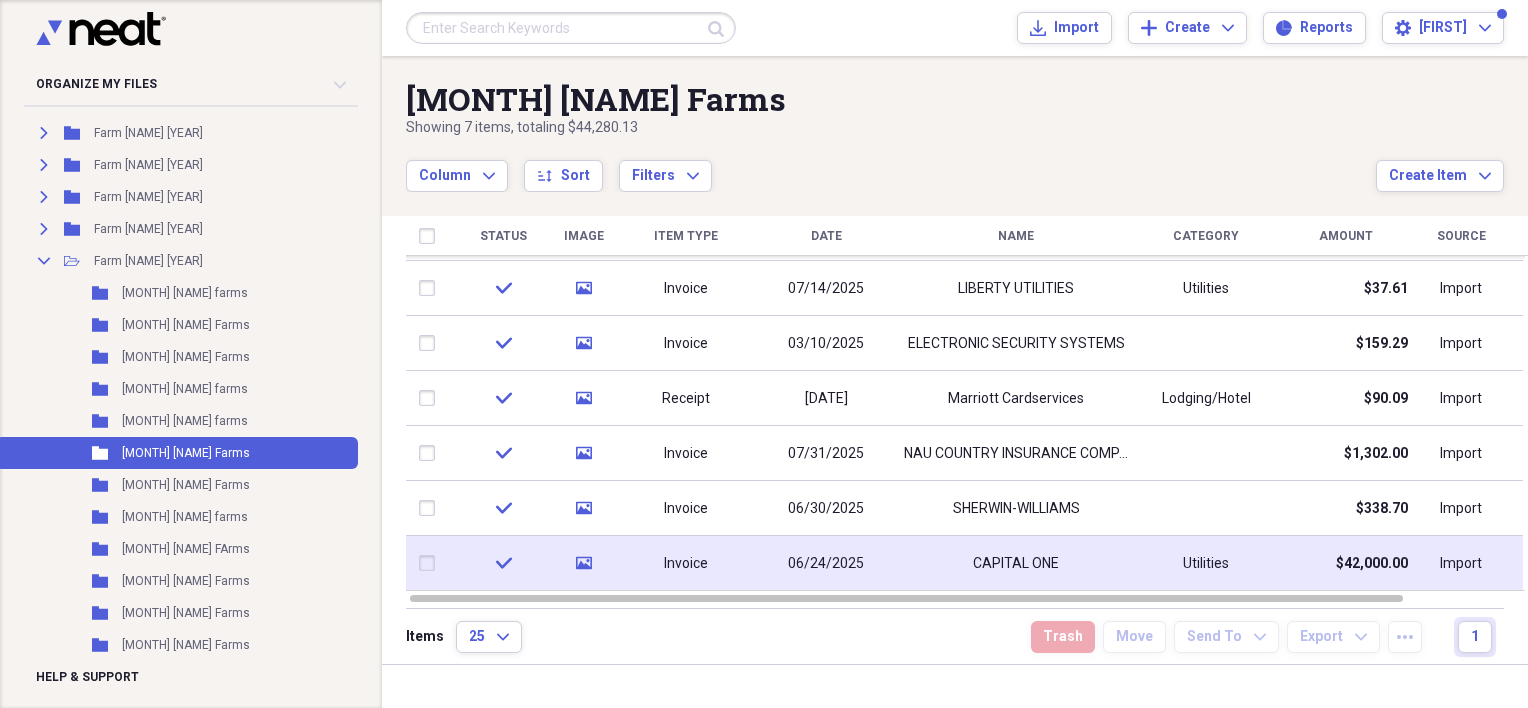 click on "06/24/2025" at bounding box center (826, 563) 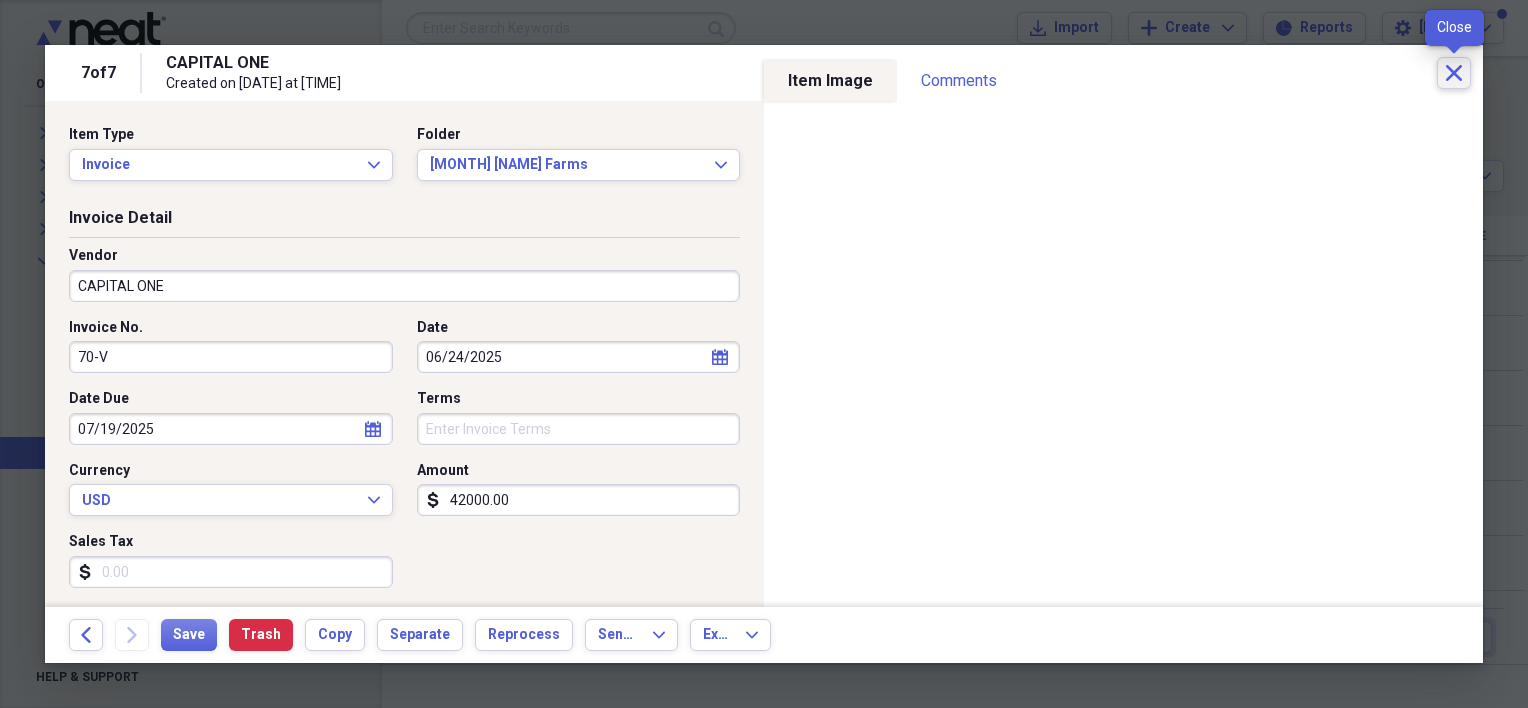 click on "Close" 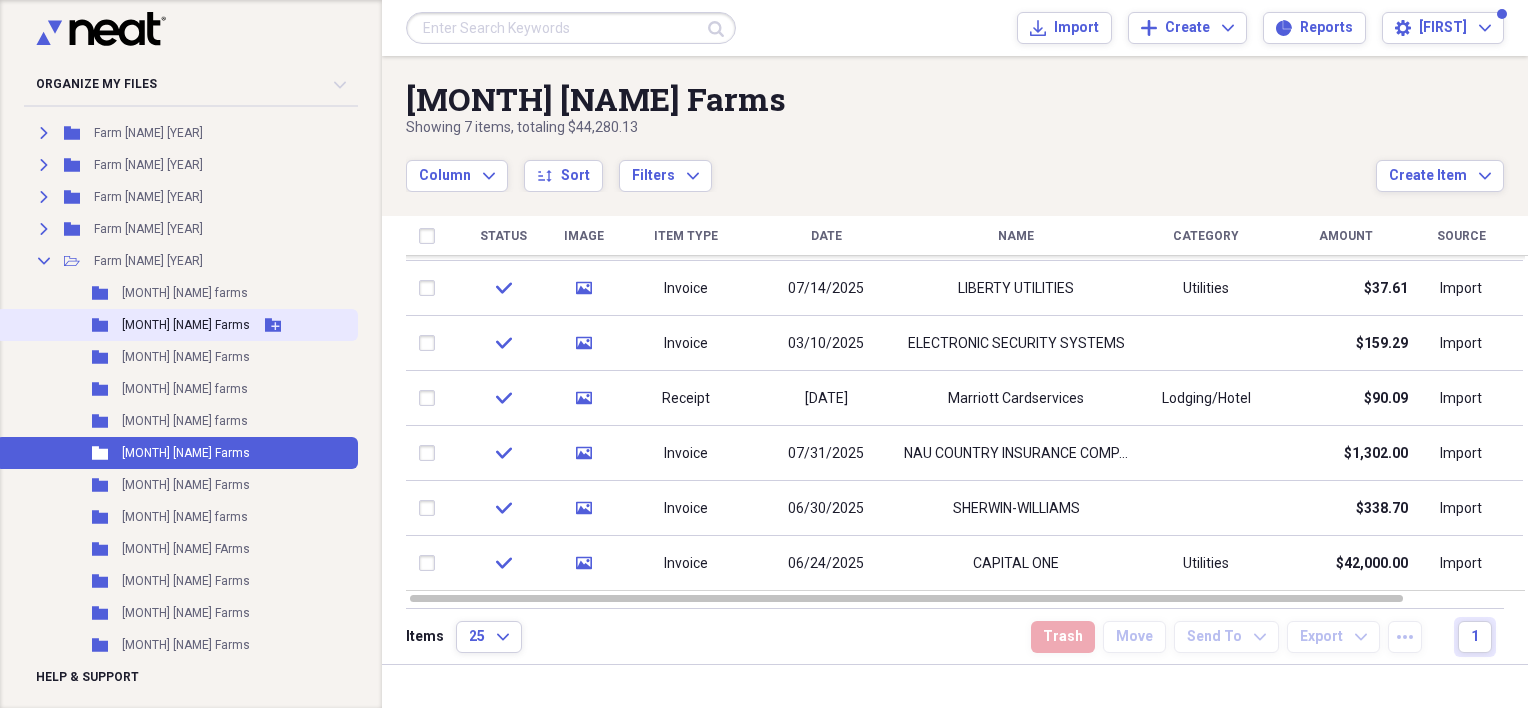 click on "[MONTH] [NAME] Farms" at bounding box center [186, 325] 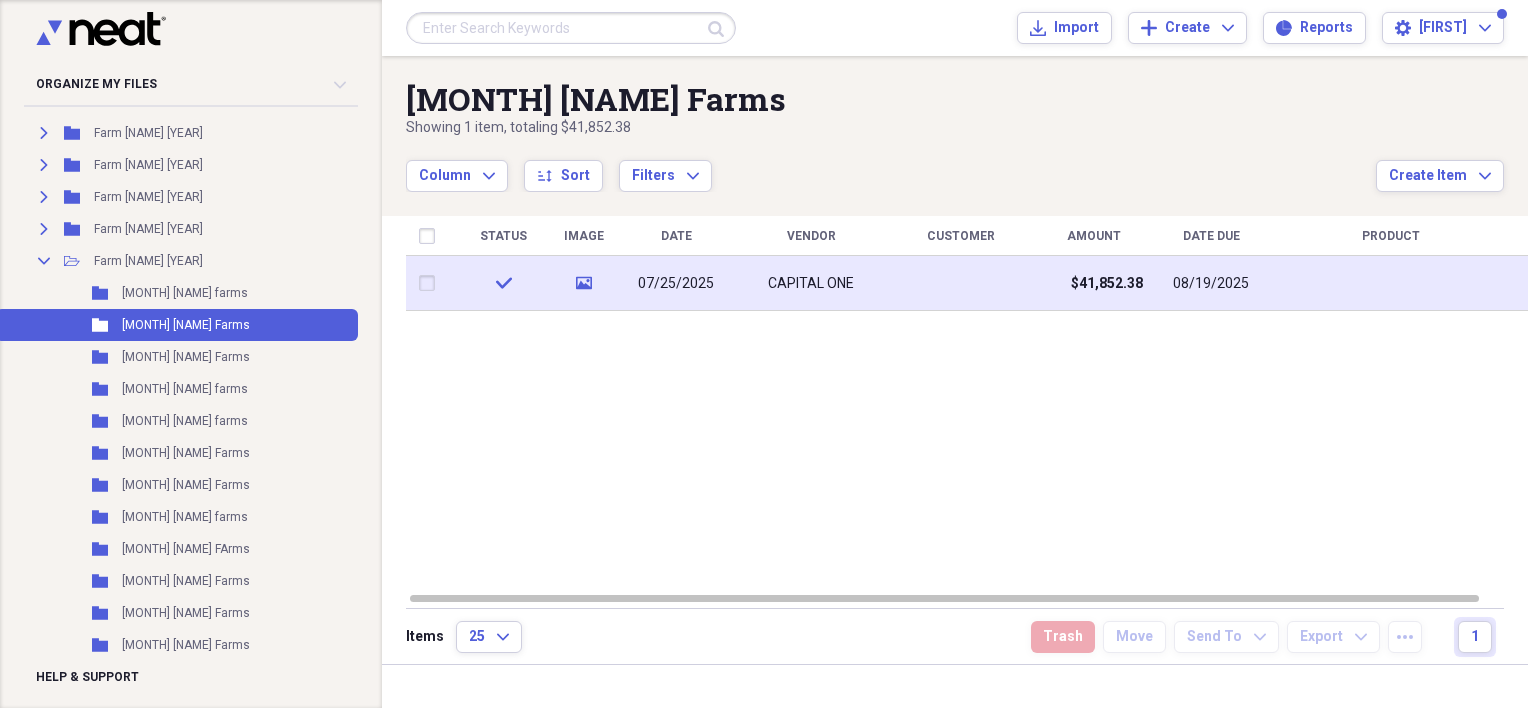 click on "media" at bounding box center [583, 283] 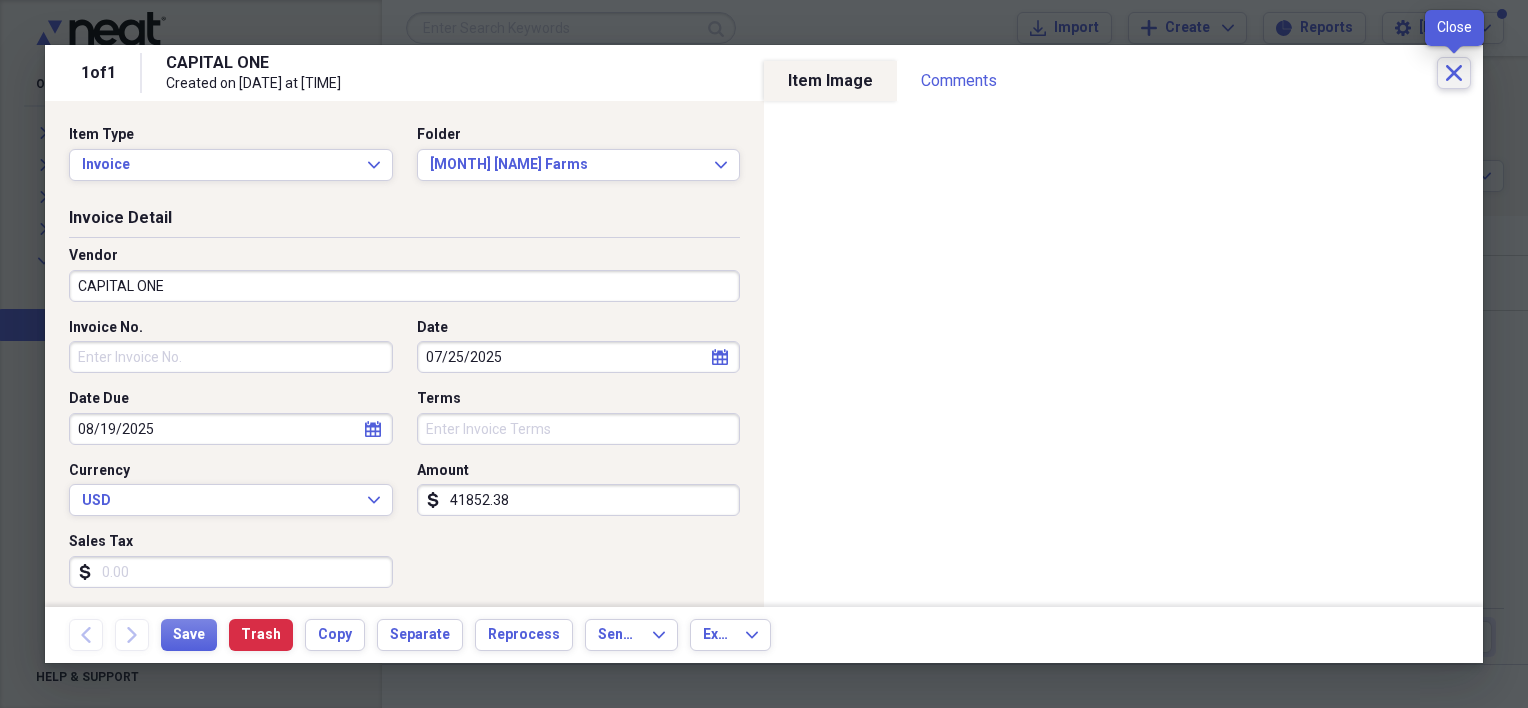 click on "Close" 